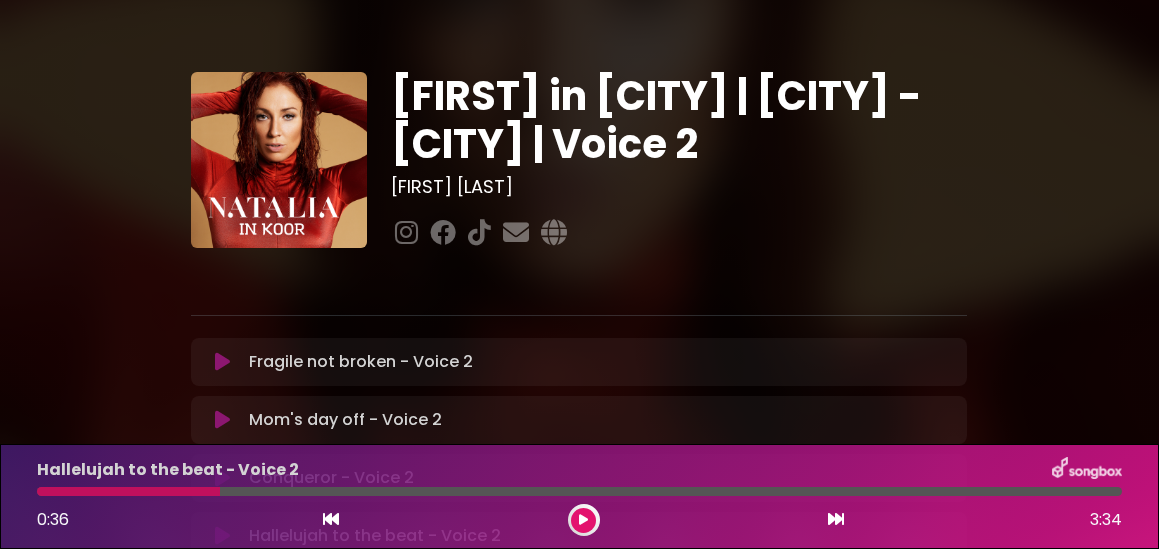 scroll, scrollTop: 0, scrollLeft: 0, axis: both 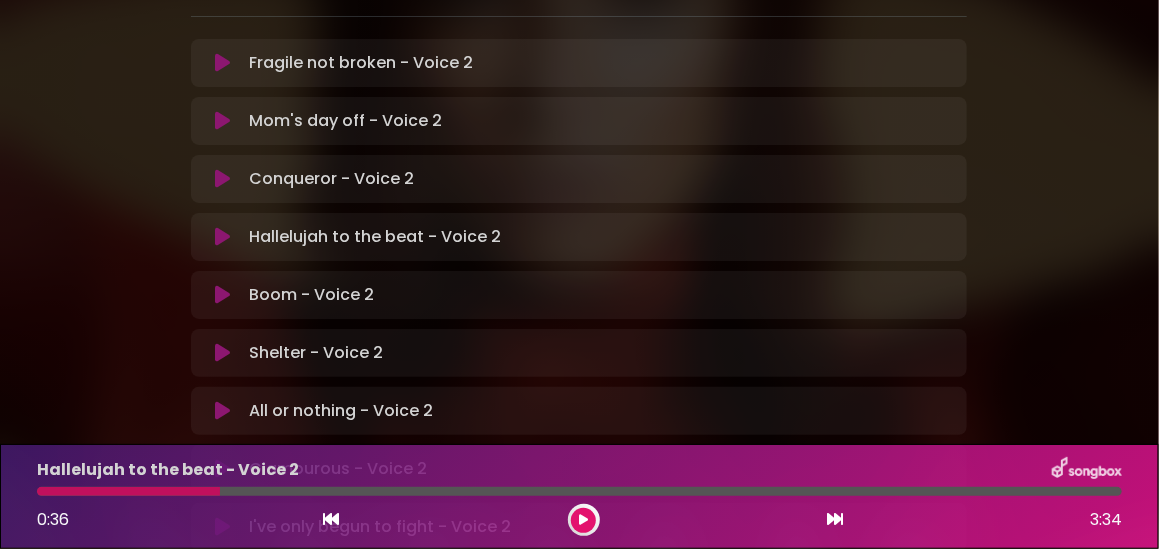 drag, startPoint x: 0, startPoint y: 0, endPoint x: 219, endPoint y: 237, distance: 322.6918 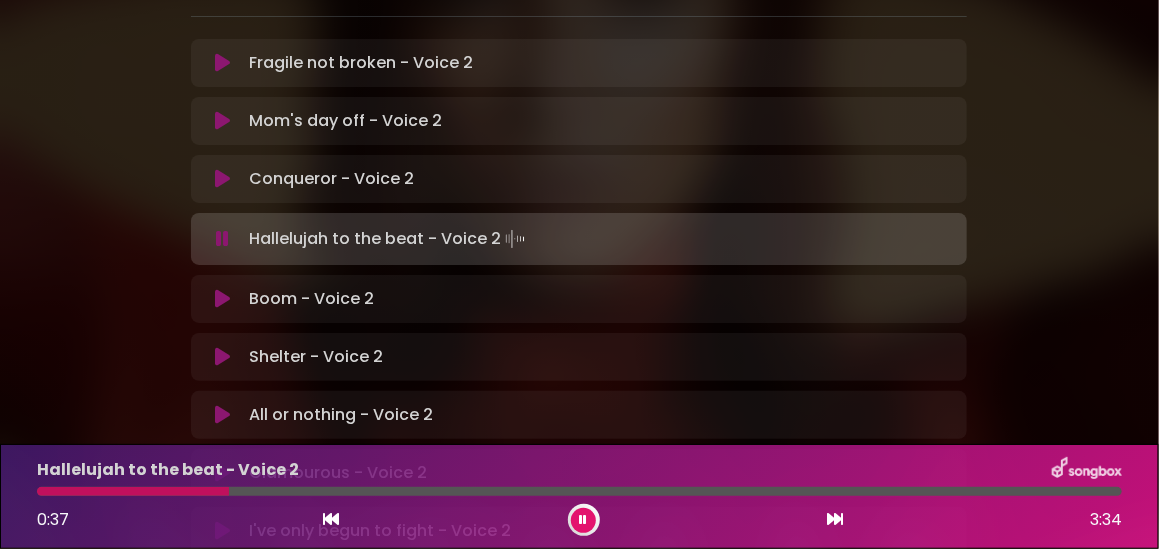 click at bounding box center [584, 520] 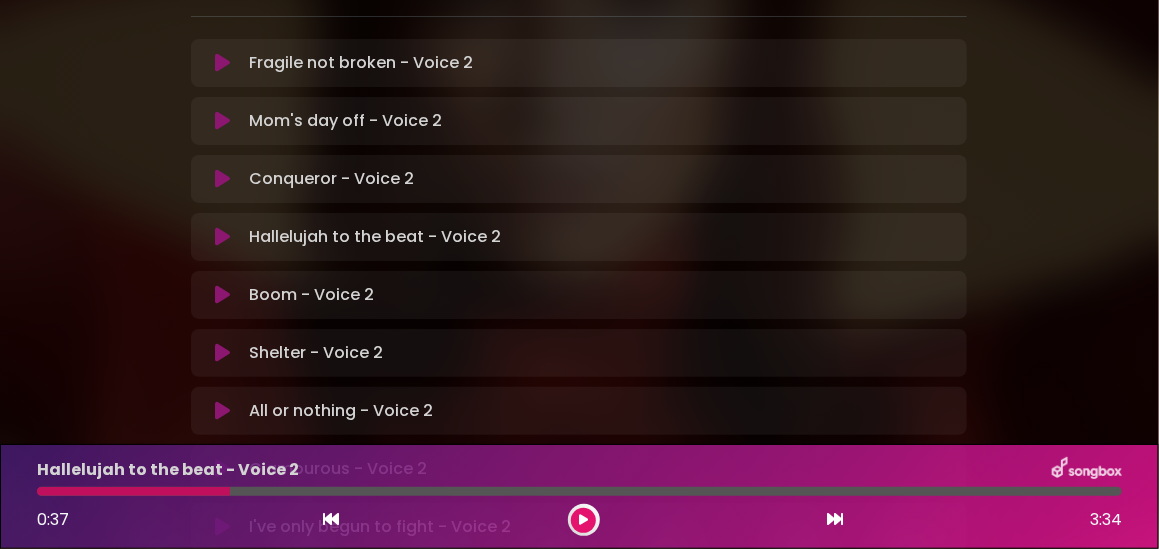 click at bounding box center [583, 520] 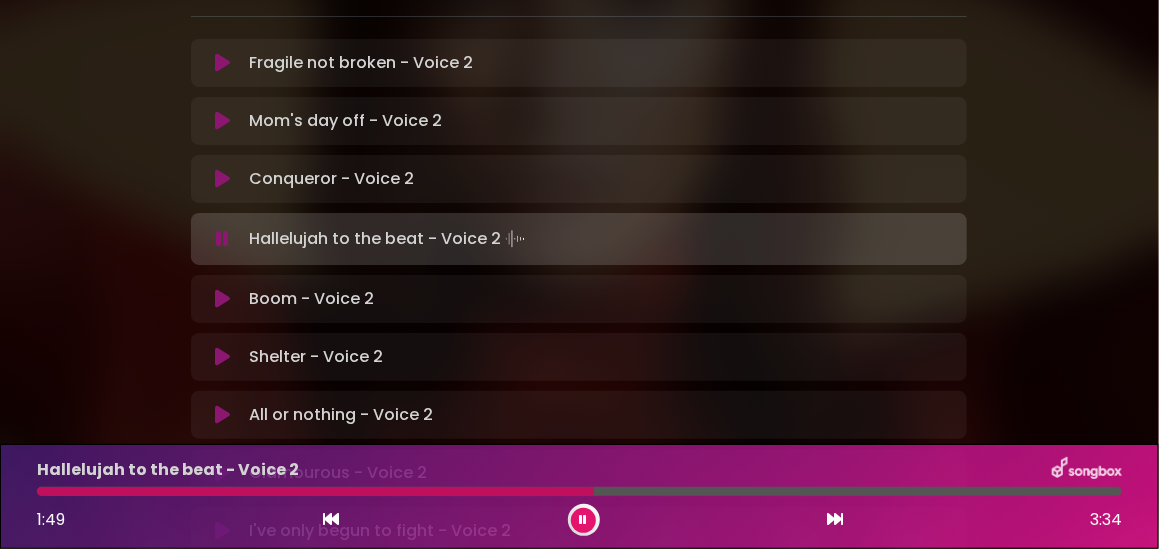 click at bounding box center (315, 491) 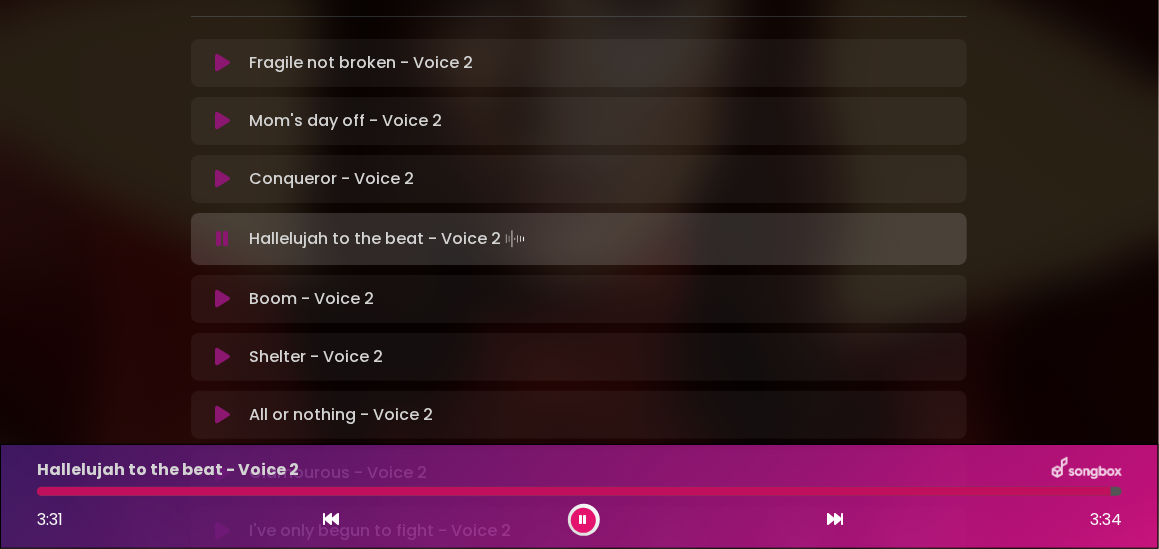 click at bounding box center [222, 299] 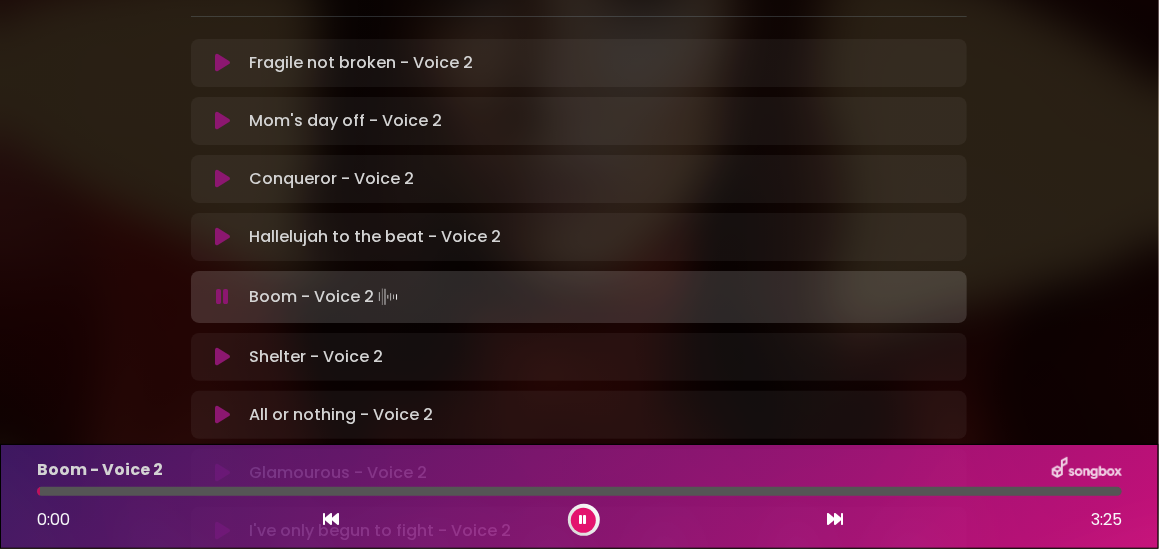 click at bounding box center [222, 237] 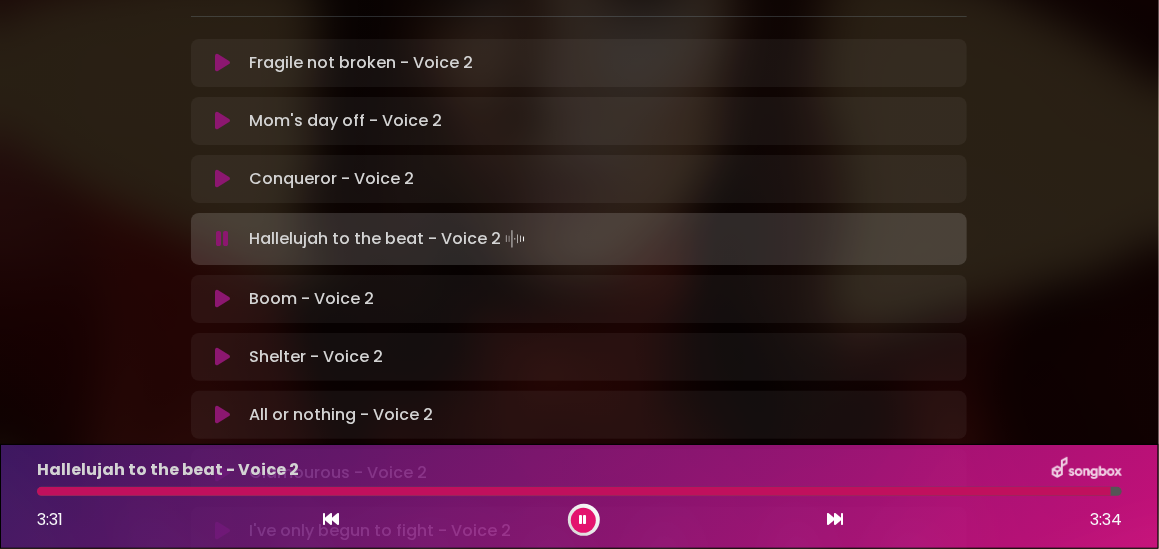 click at bounding box center [584, 520] 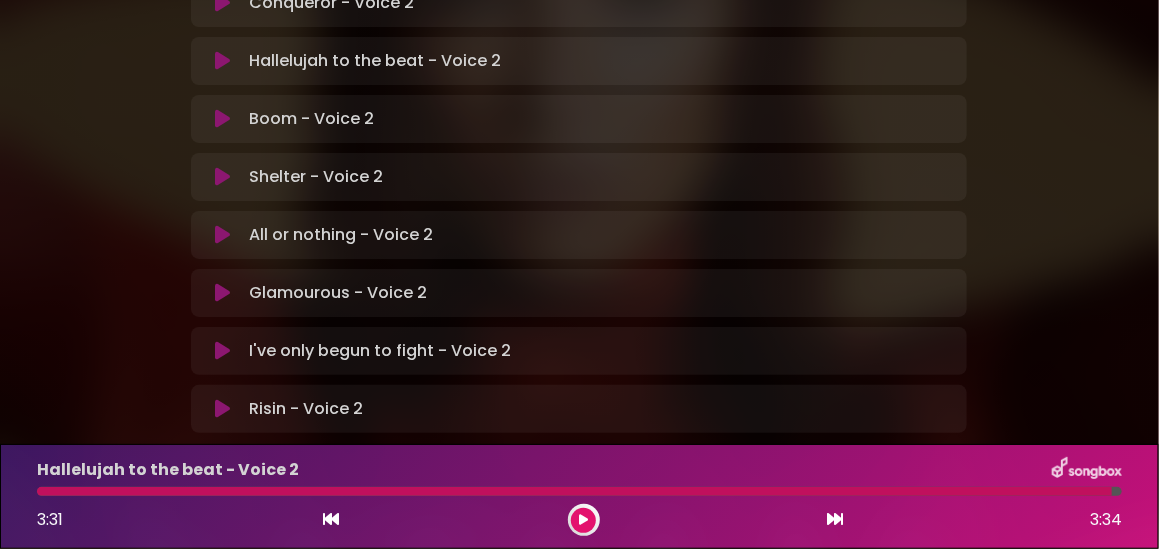 scroll, scrollTop: 499, scrollLeft: 0, axis: vertical 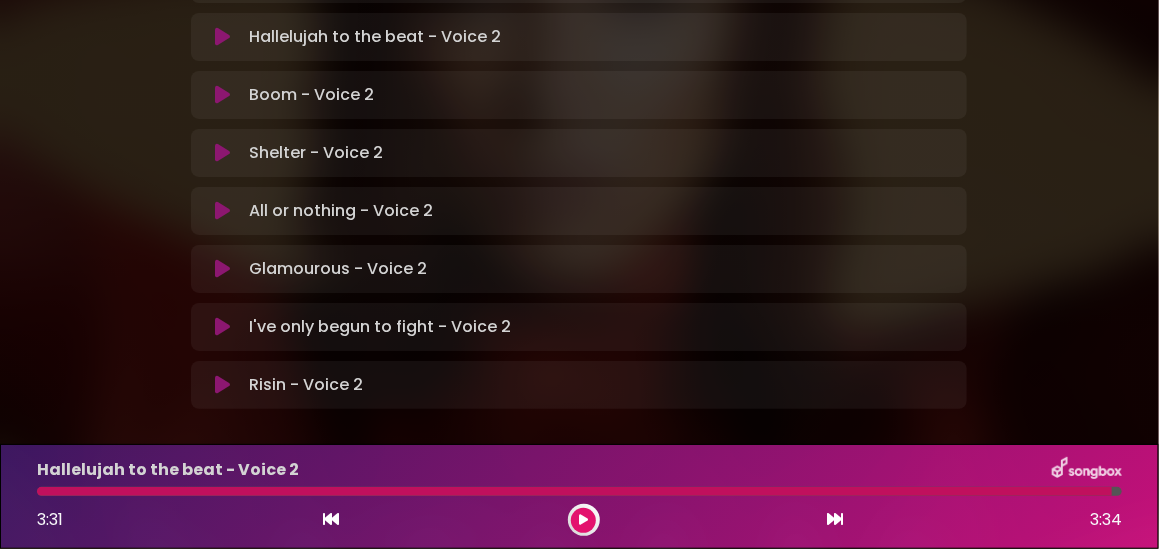 click at bounding box center (222, 269) 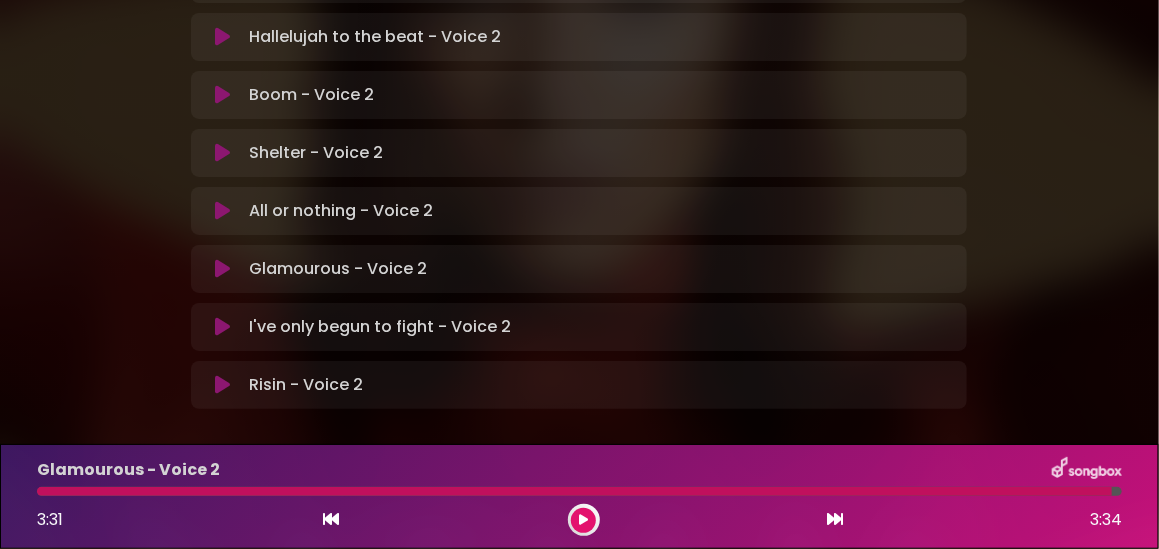 click at bounding box center (222, 269) 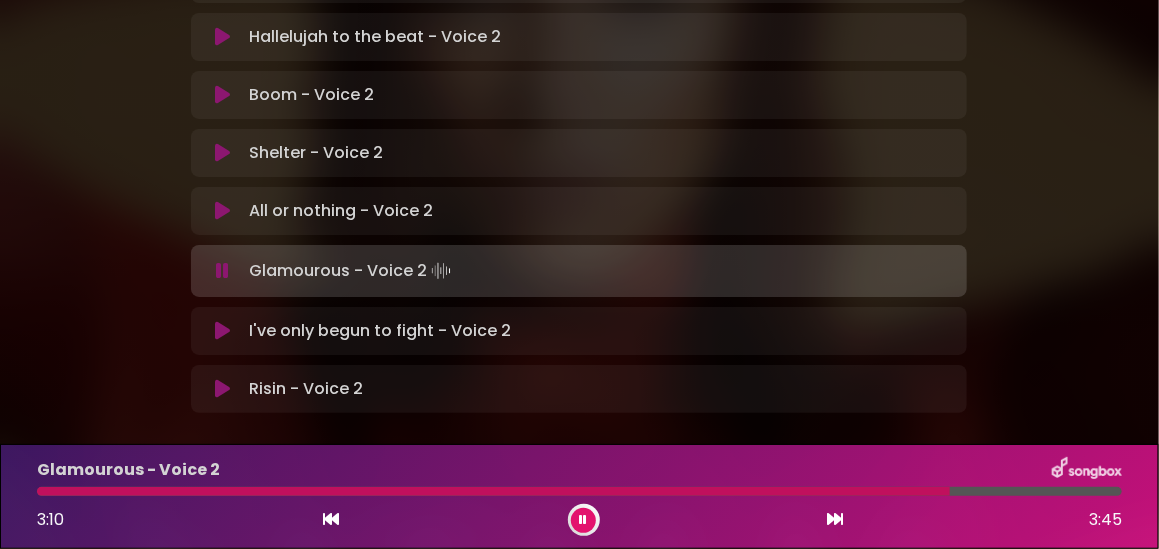 click at bounding box center (583, 520) 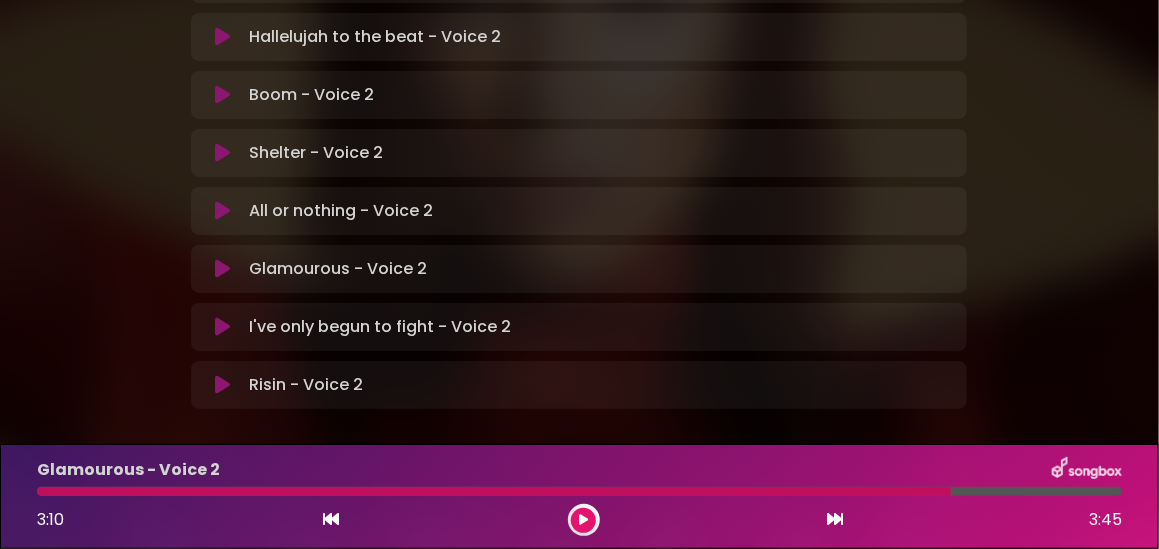 click at bounding box center [222, 211] 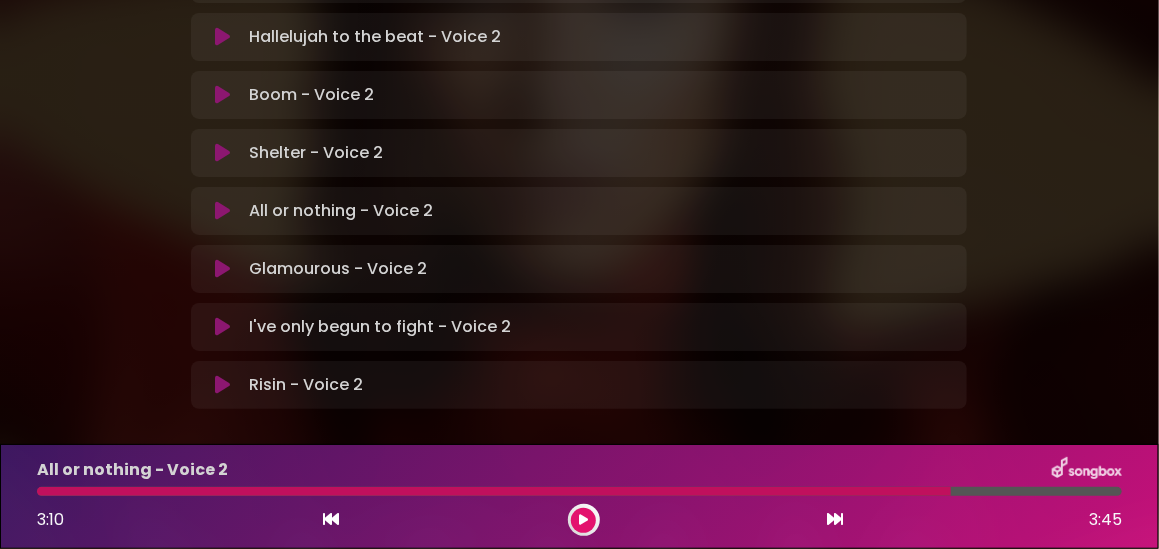 click at bounding box center [222, 269] 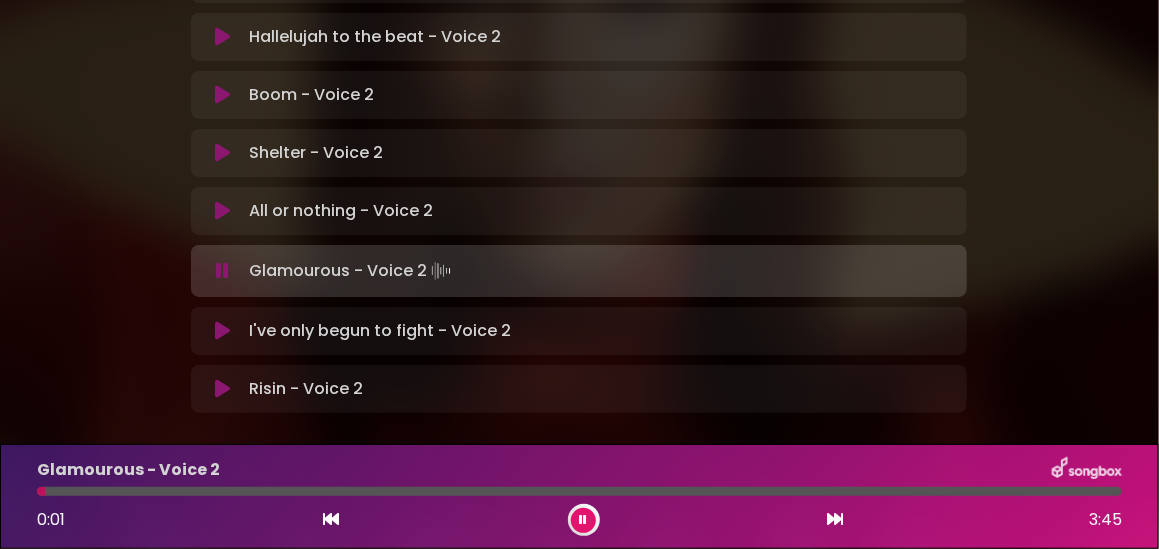 click on "All or nothing - Voice 2
Loading Track..." at bounding box center [341, 211] 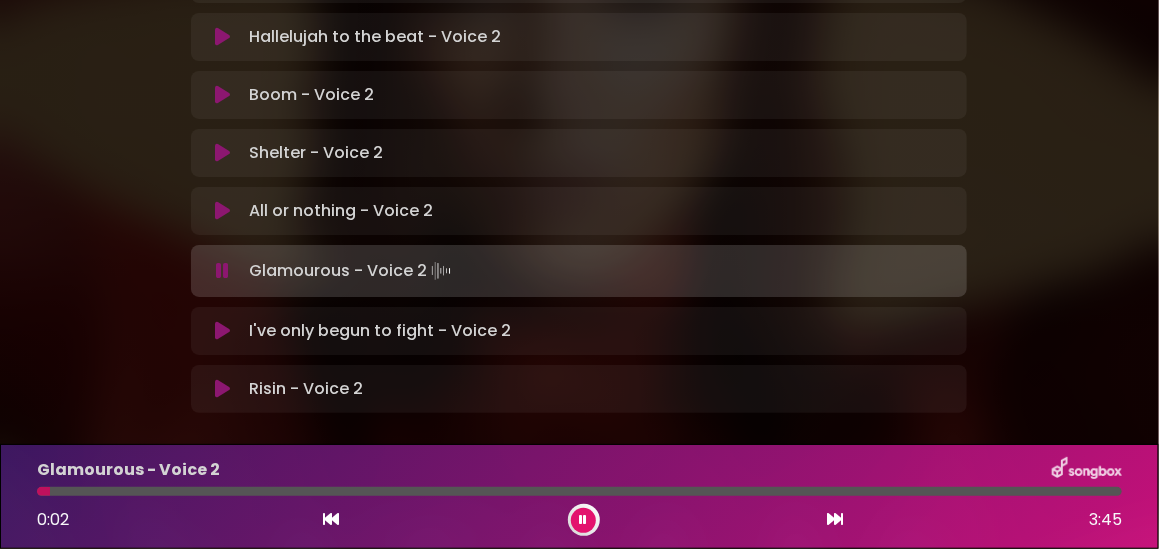 click at bounding box center (222, 211) 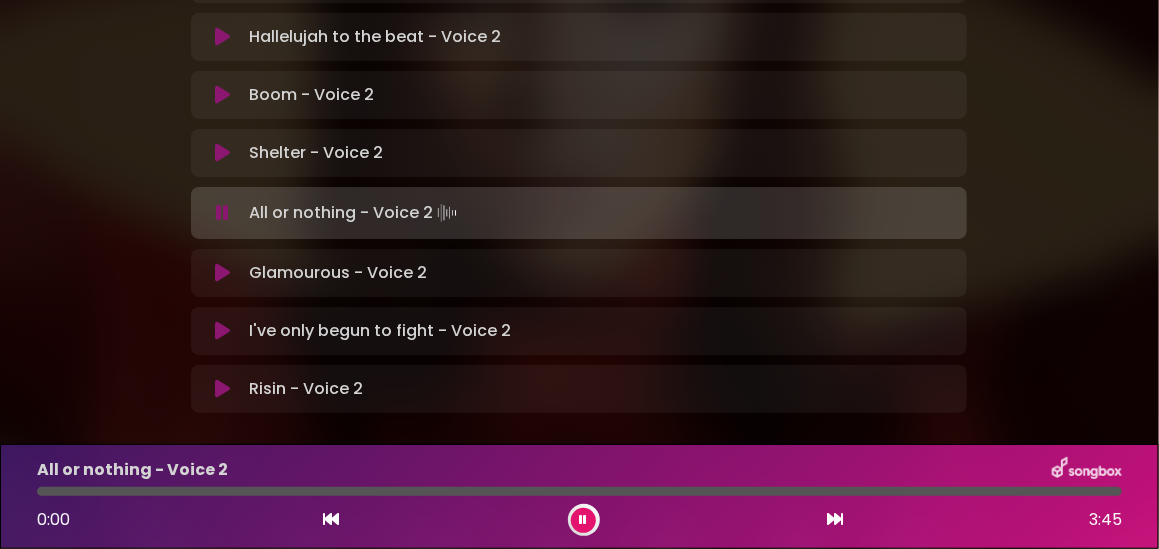 click at bounding box center (222, 273) 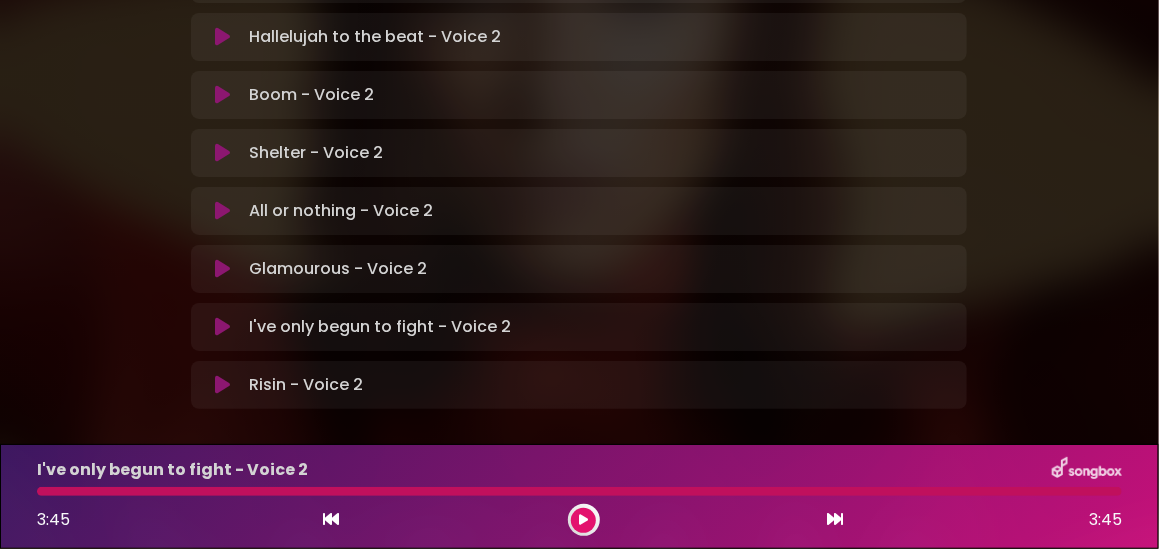click at bounding box center [222, 269] 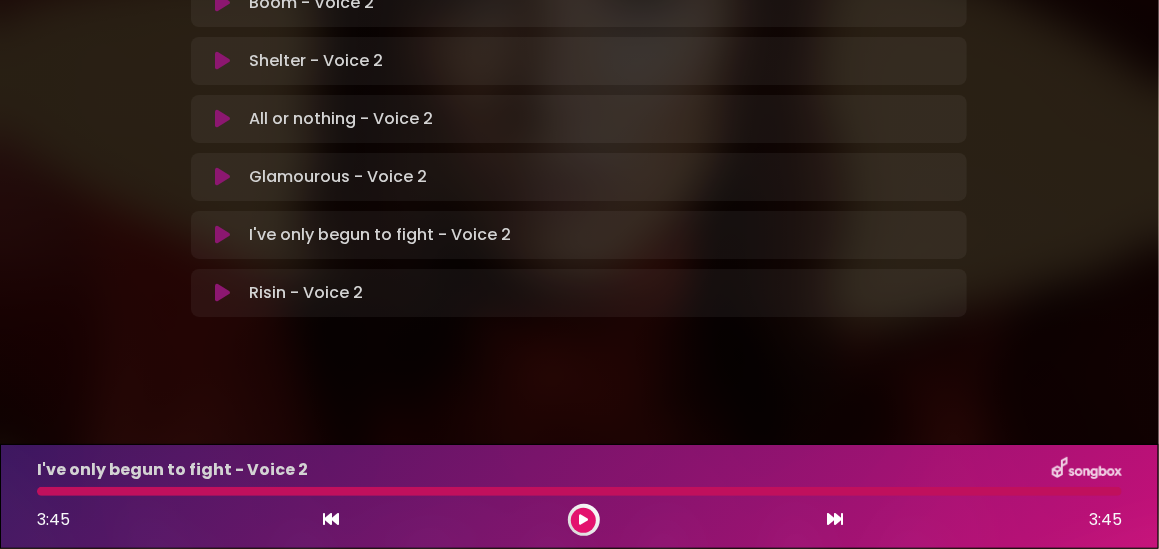 scroll, scrollTop: 590, scrollLeft: 0, axis: vertical 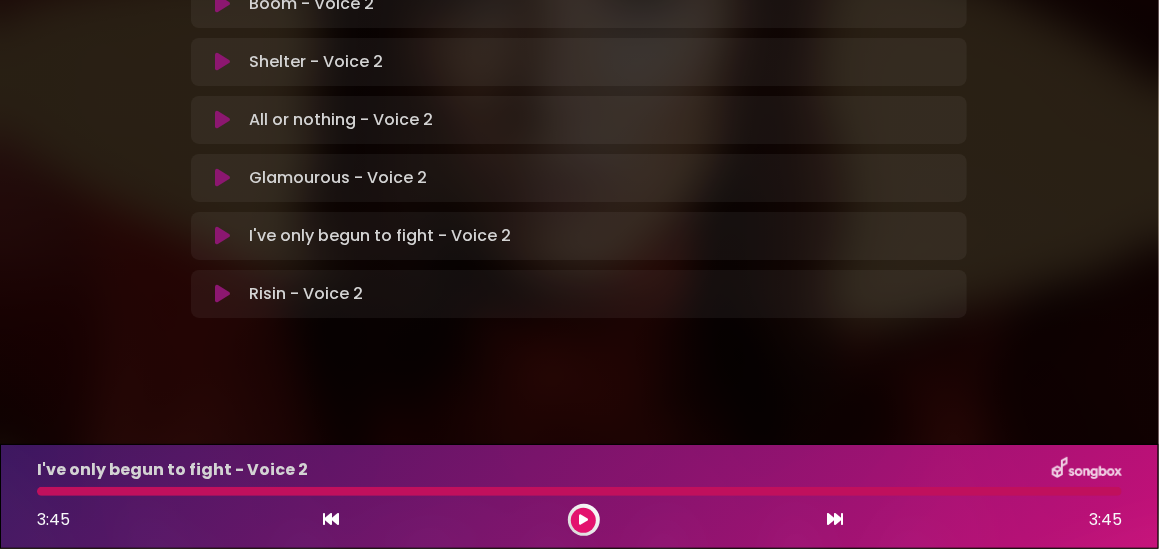 click at bounding box center (583, 520) 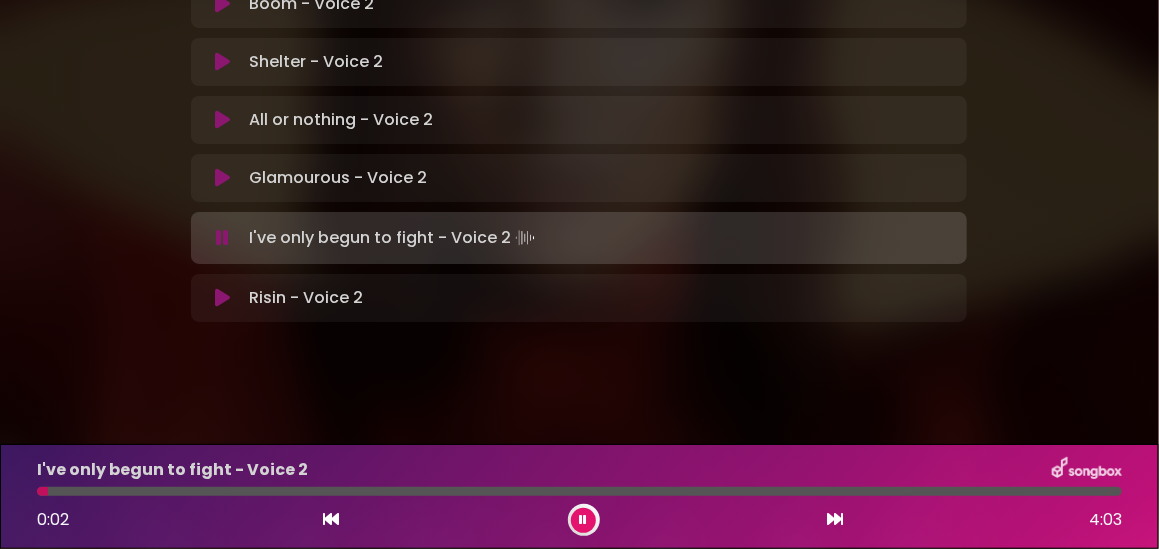 click at bounding box center [584, 520] 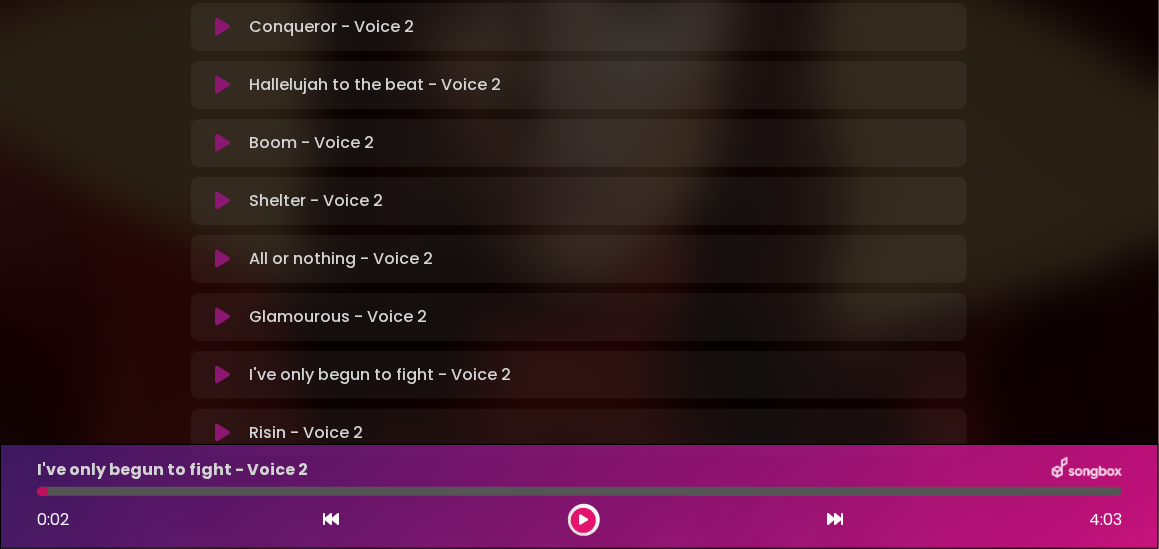 scroll, scrollTop: 490, scrollLeft: 0, axis: vertical 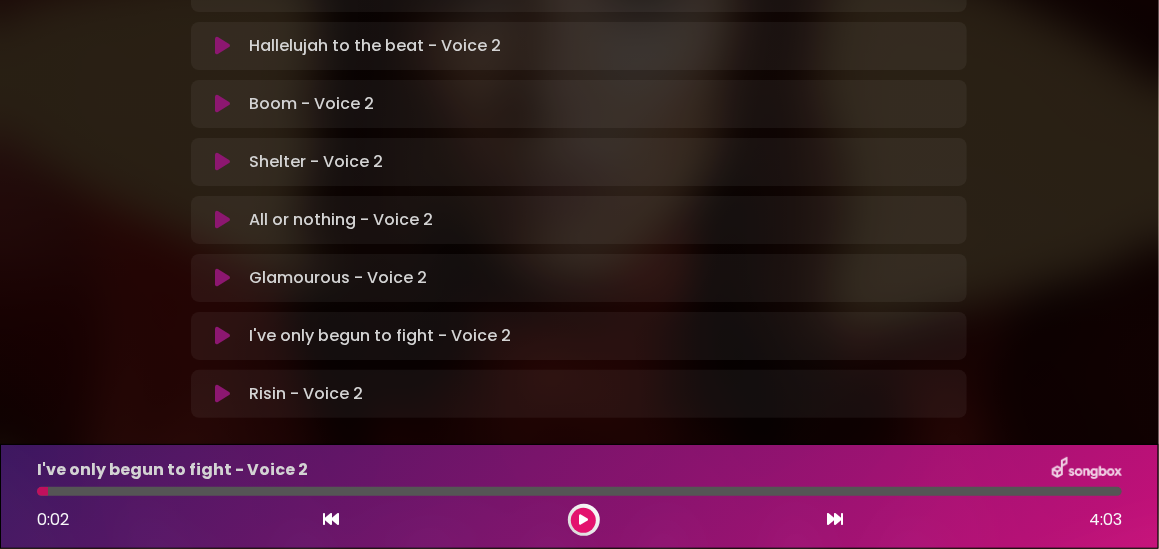 click at bounding box center [222, 278] 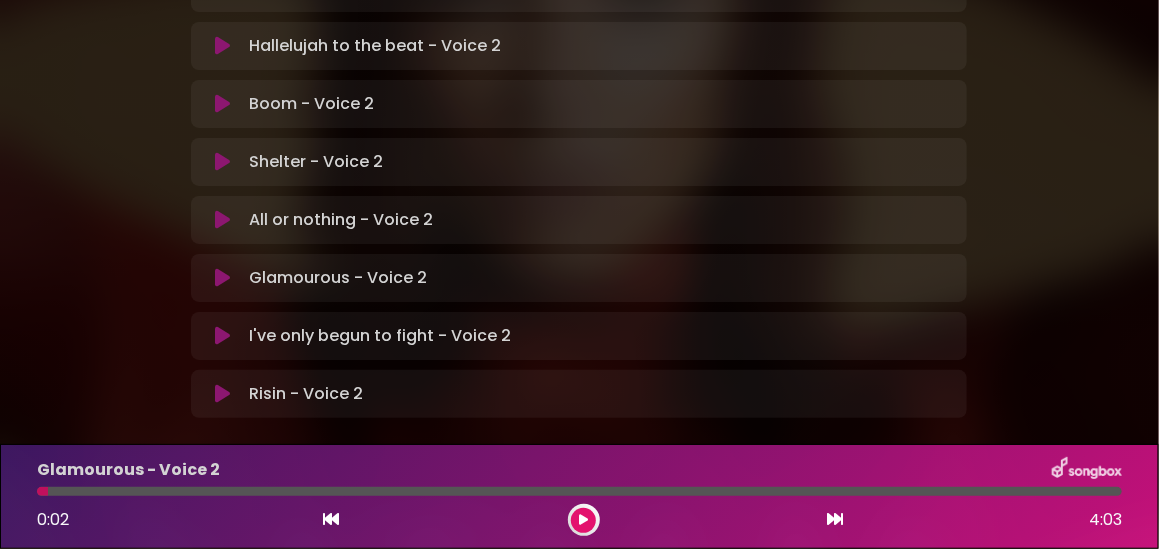 click at bounding box center [222, 278] 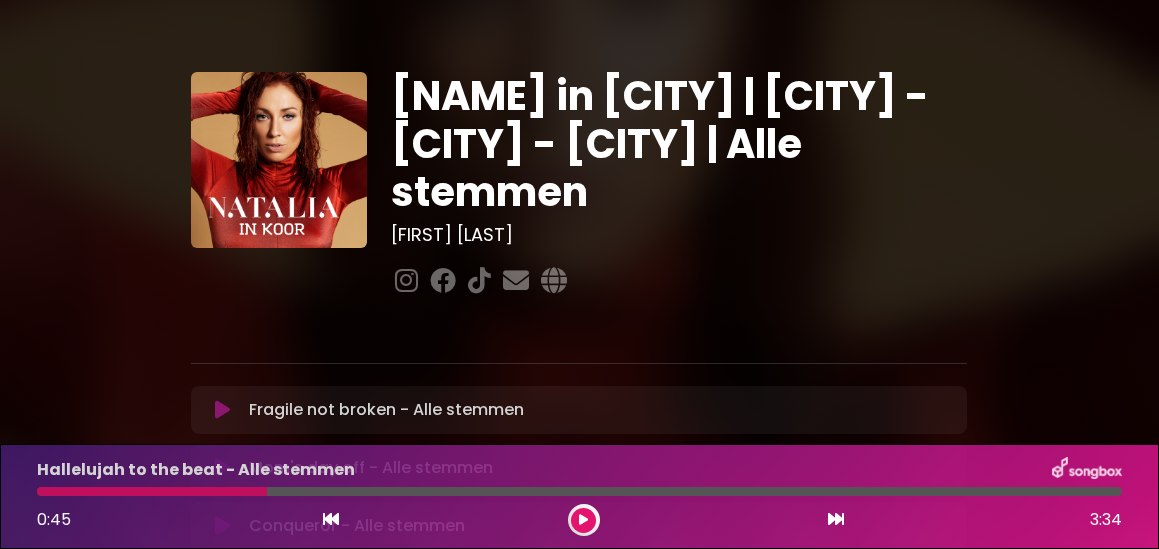 scroll, scrollTop: 0, scrollLeft: 0, axis: both 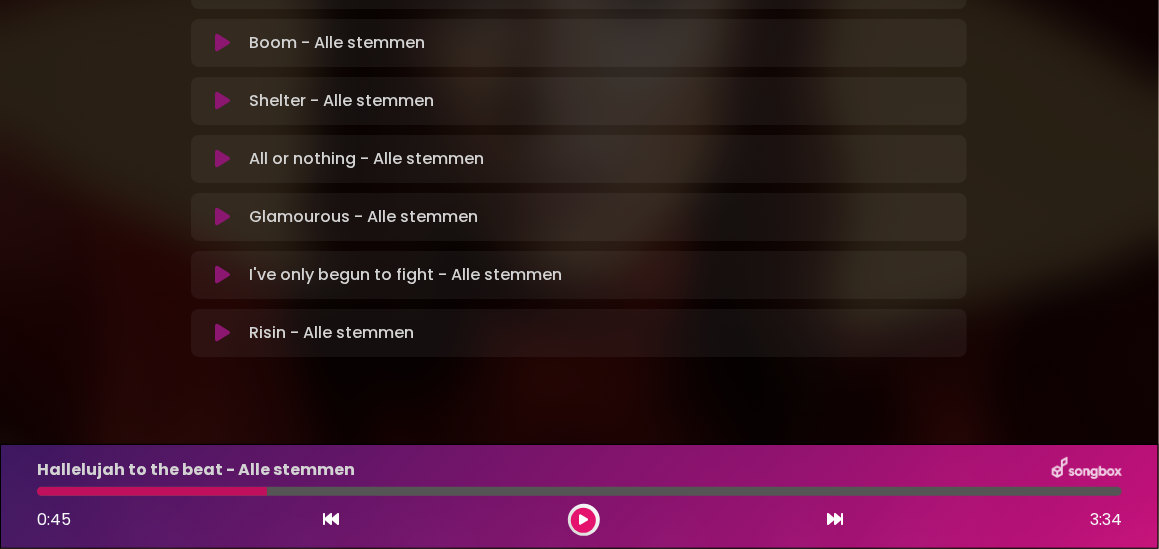 click at bounding box center (222, 217) 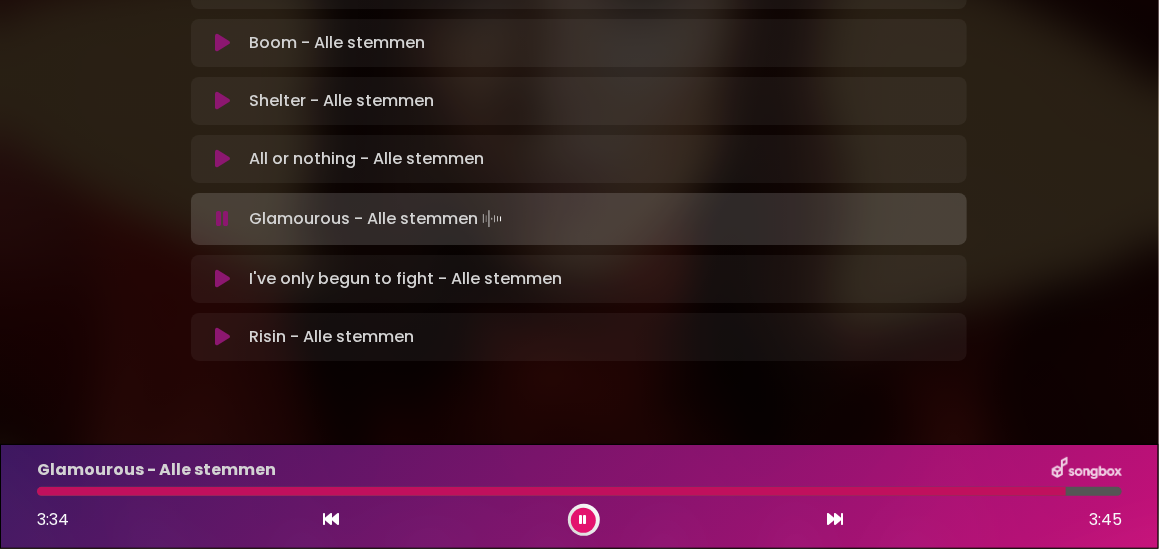 drag, startPoint x: 590, startPoint y: 518, endPoint x: 600, endPoint y: 411, distance: 107.46627 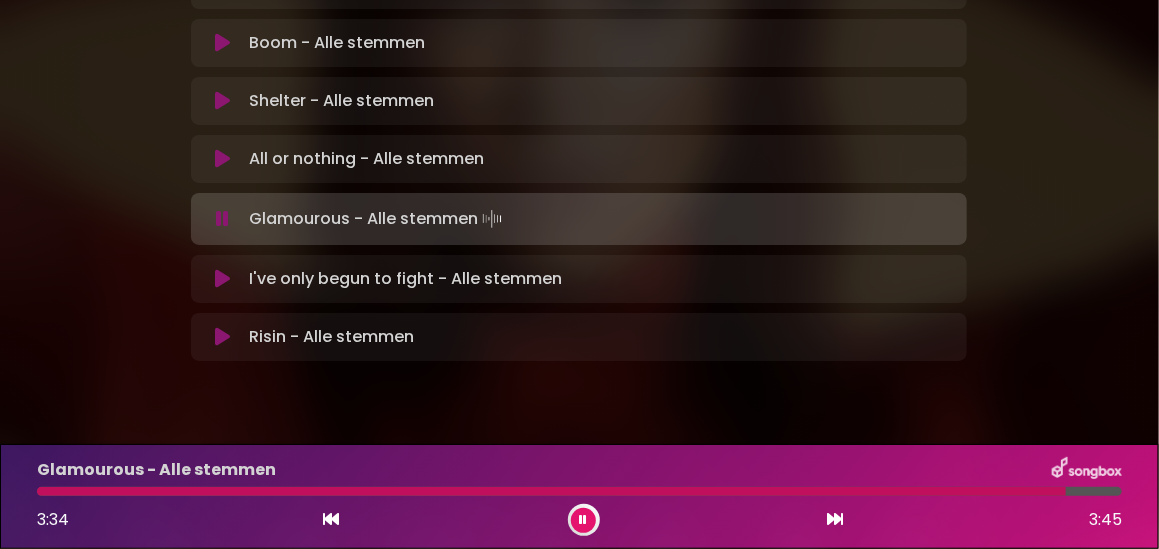 click at bounding box center [583, 520] 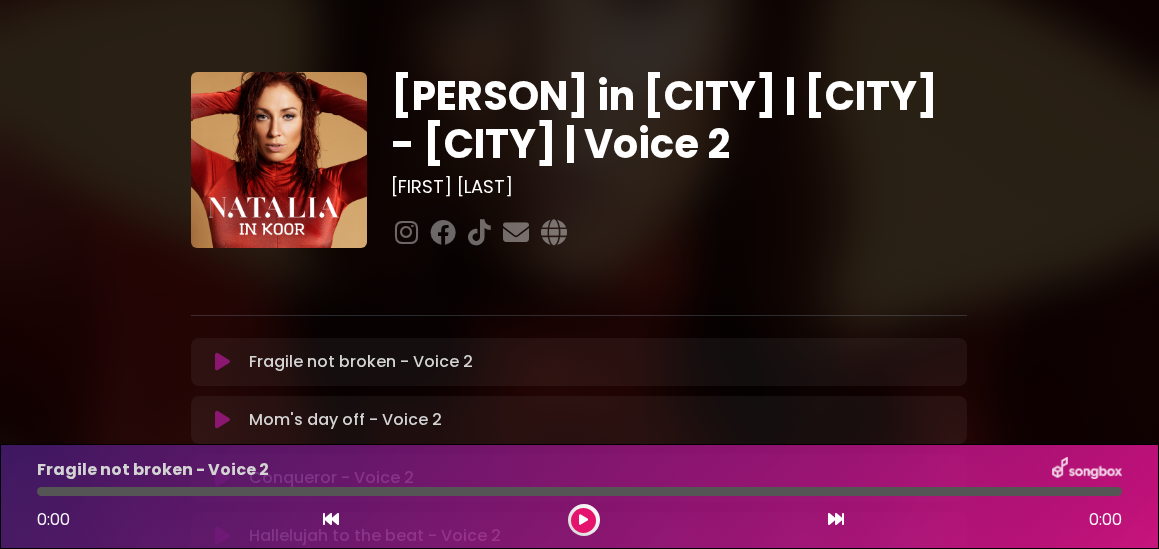 scroll, scrollTop: 0, scrollLeft: 0, axis: both 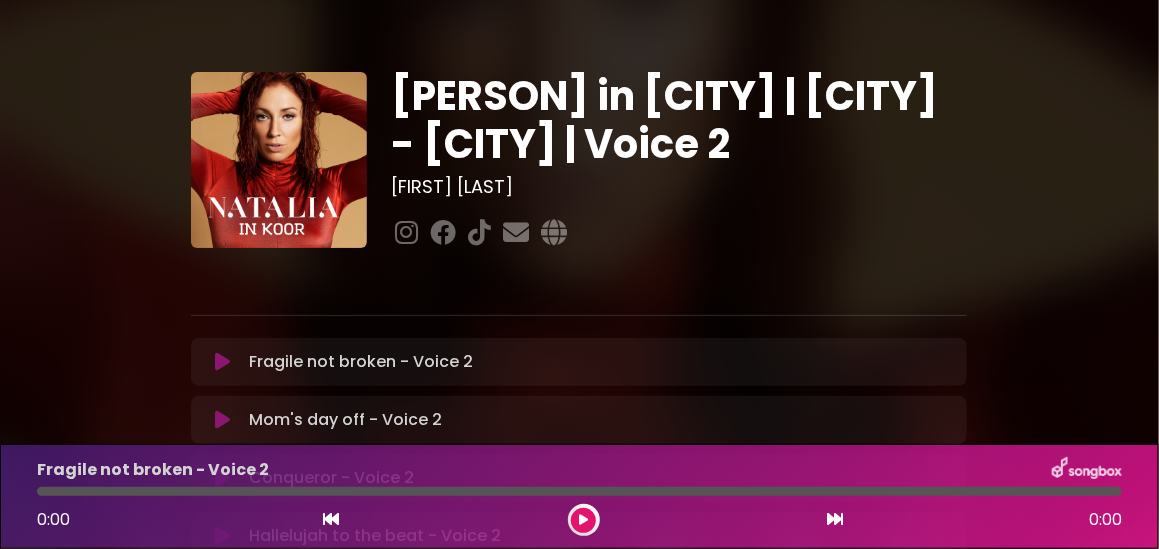 click at bounding box center [222, 362] 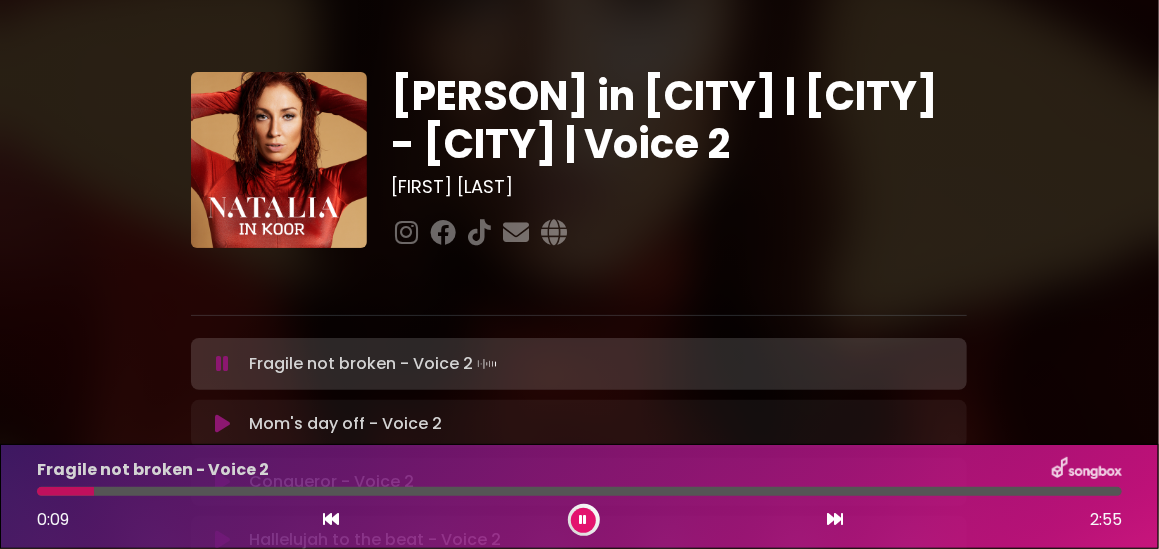 click on "Mom's day off - Voice 2
Loading Track..." at bounding box center (598, 424) 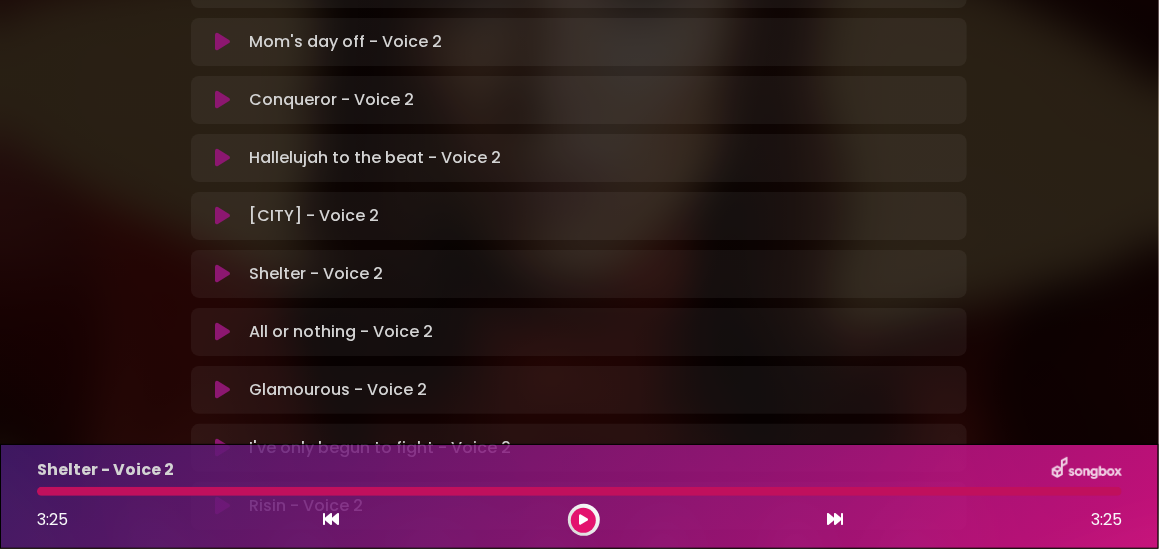 scroll, scrollTop: 395, scrollLeft: 0, axis: vertical 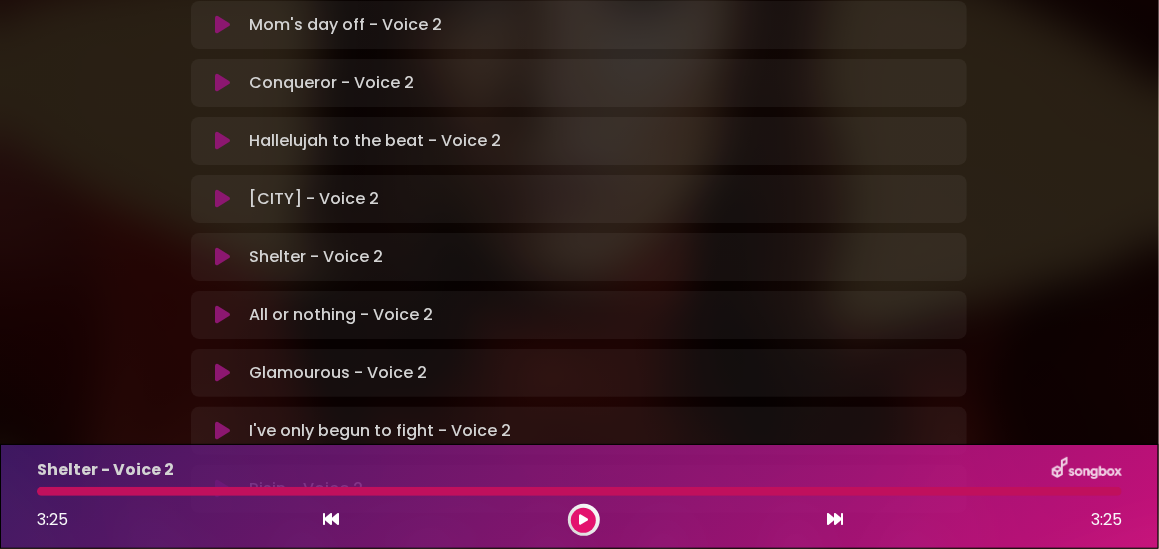 click at bounding box center (222, 257) 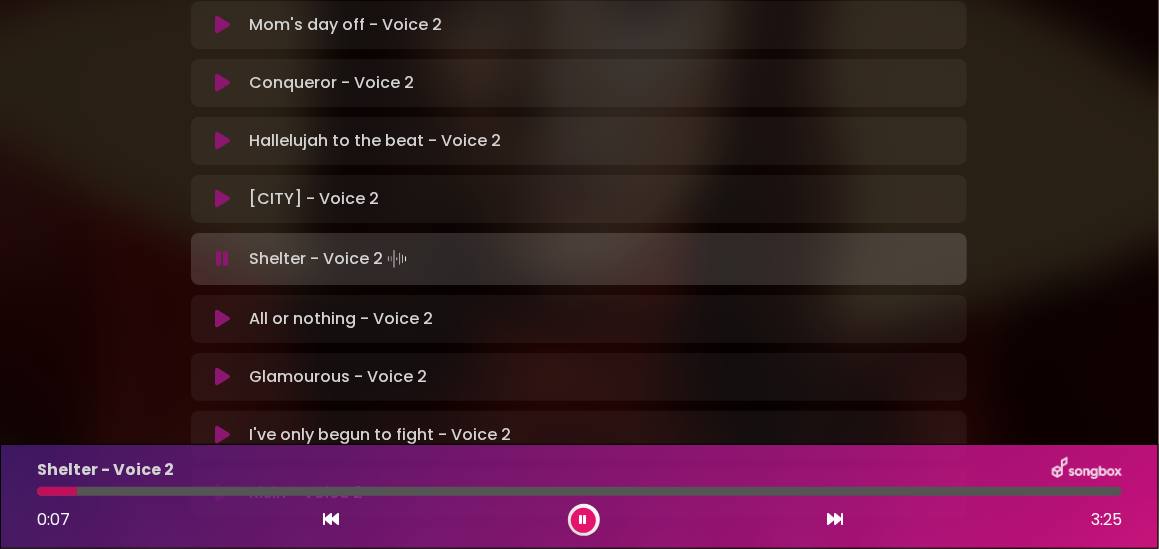 click at bounding box center [222, 319] 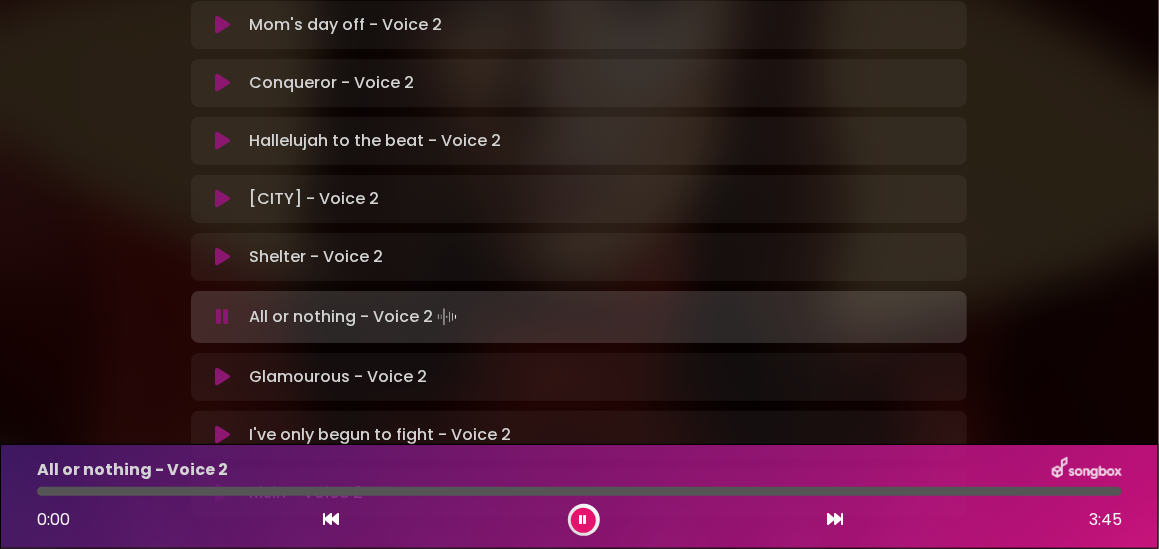 click at bounding box center [222, 257] 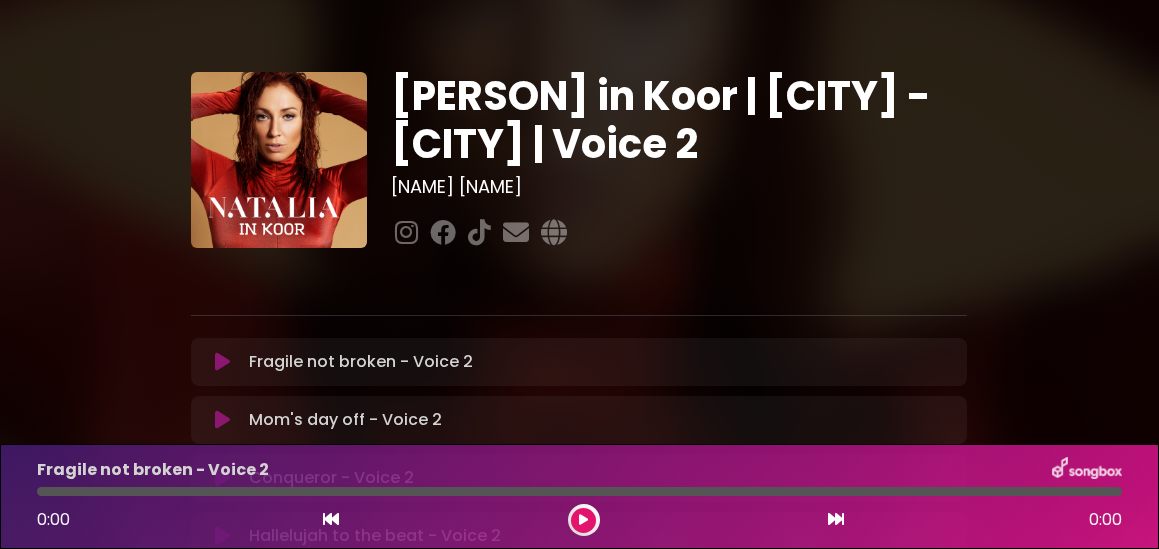 scroll, scrollTop: 0, scrollLeft: 0, axis: both 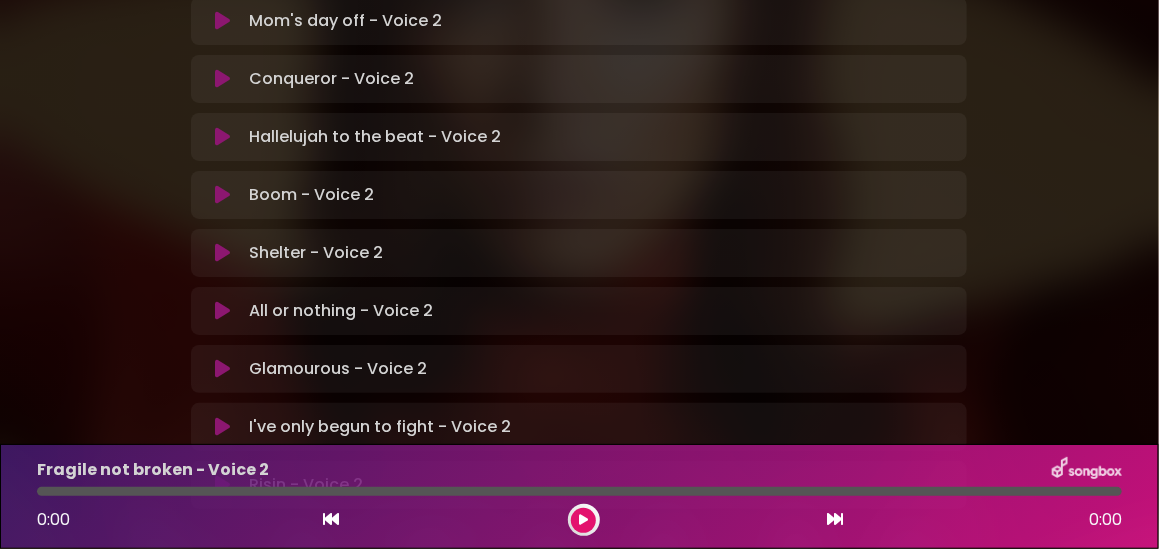 click at bounding box center (222, 311) 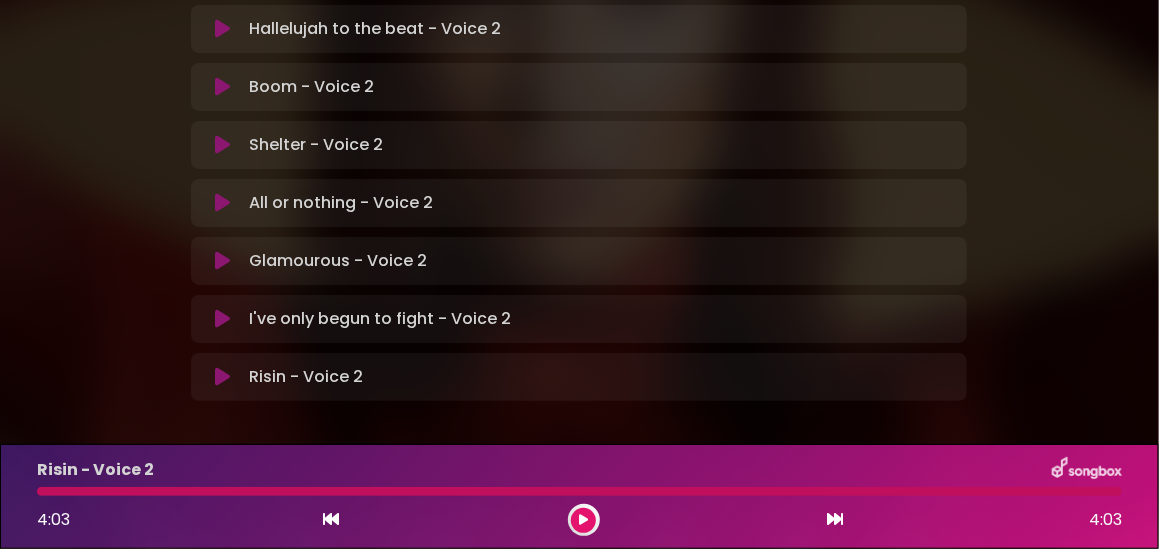 scroll, scrollTop: 590, scrollLeft: 0, axis: vertical 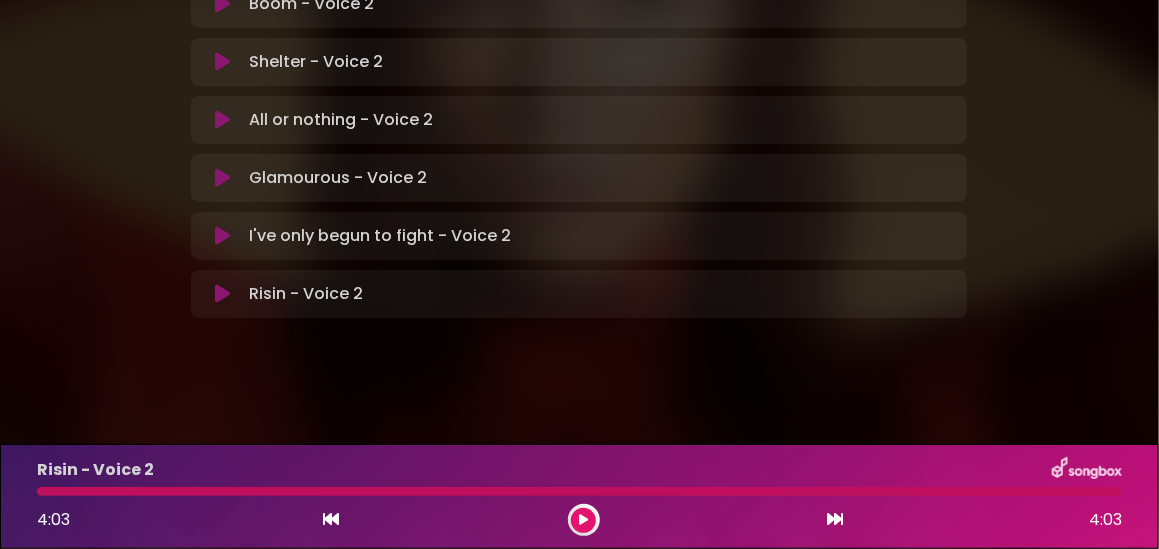 click at bounding box center (222, 294) 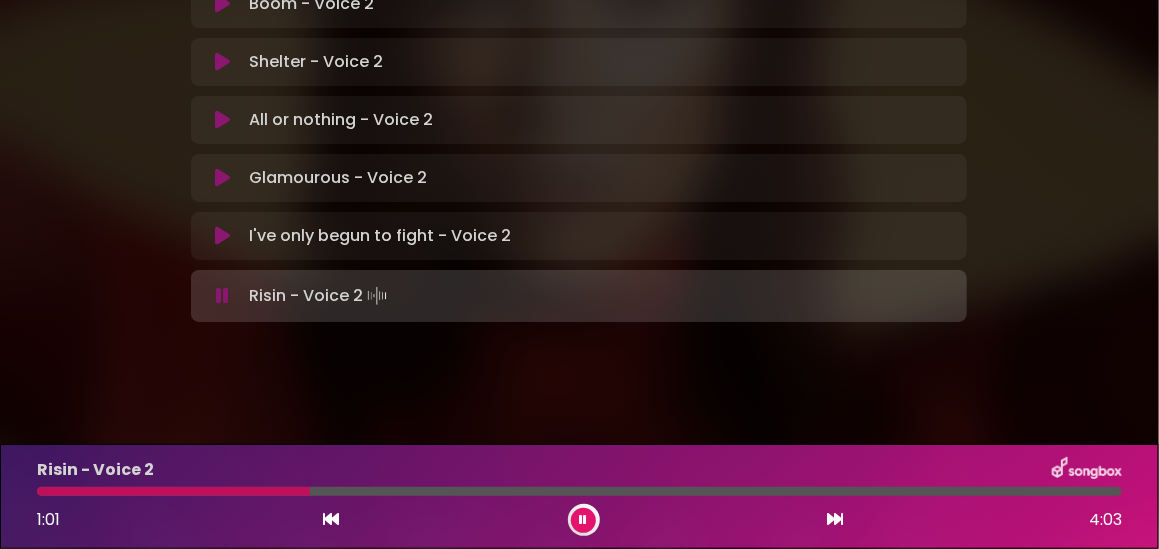 click at bounding box center [584, 520] 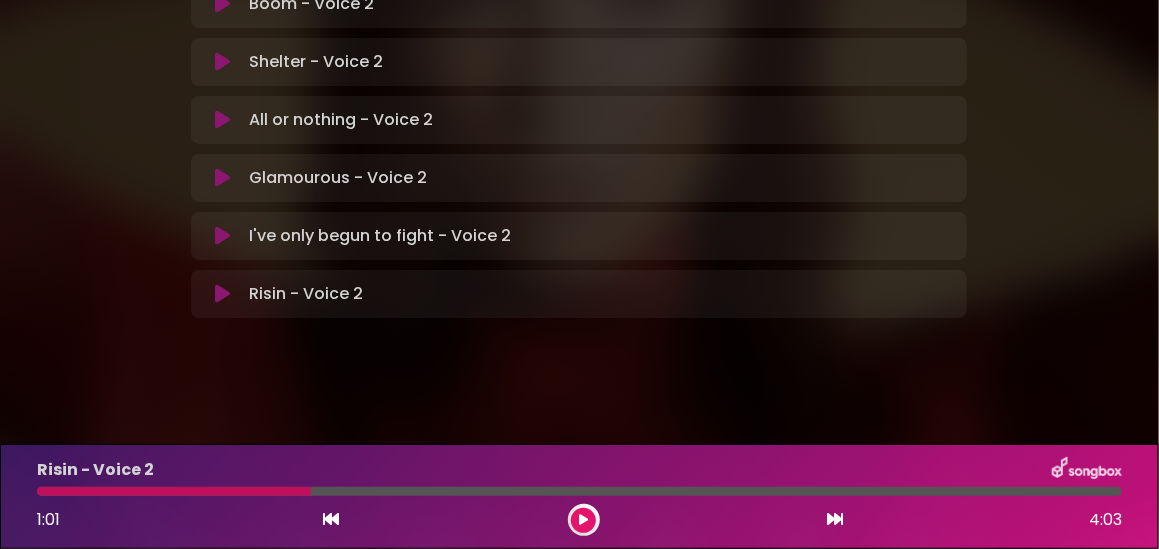 click at bounding box center (222, 294) 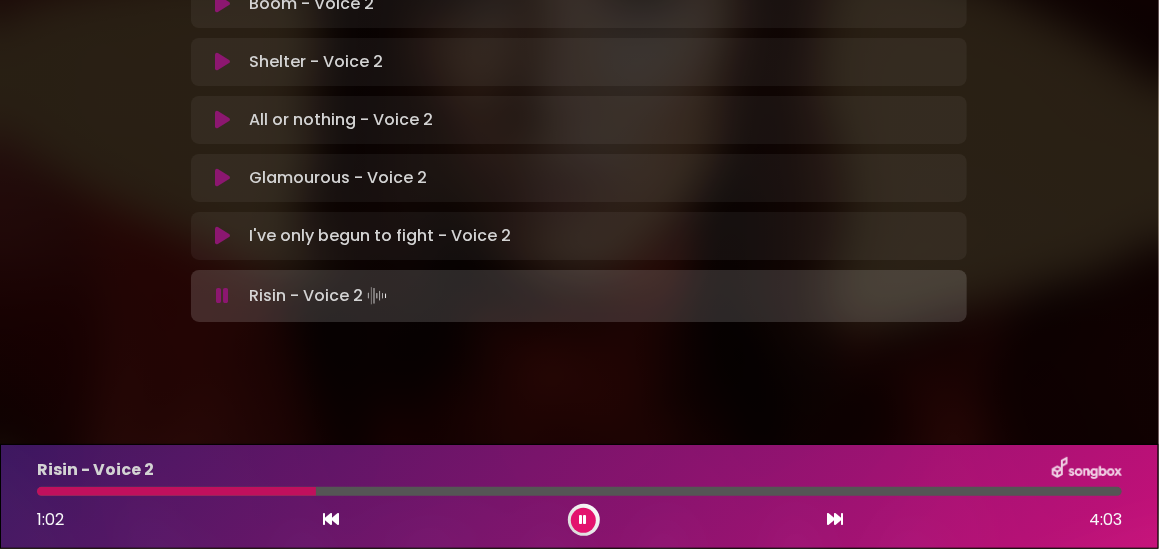 click at bounding box center (222, 236) 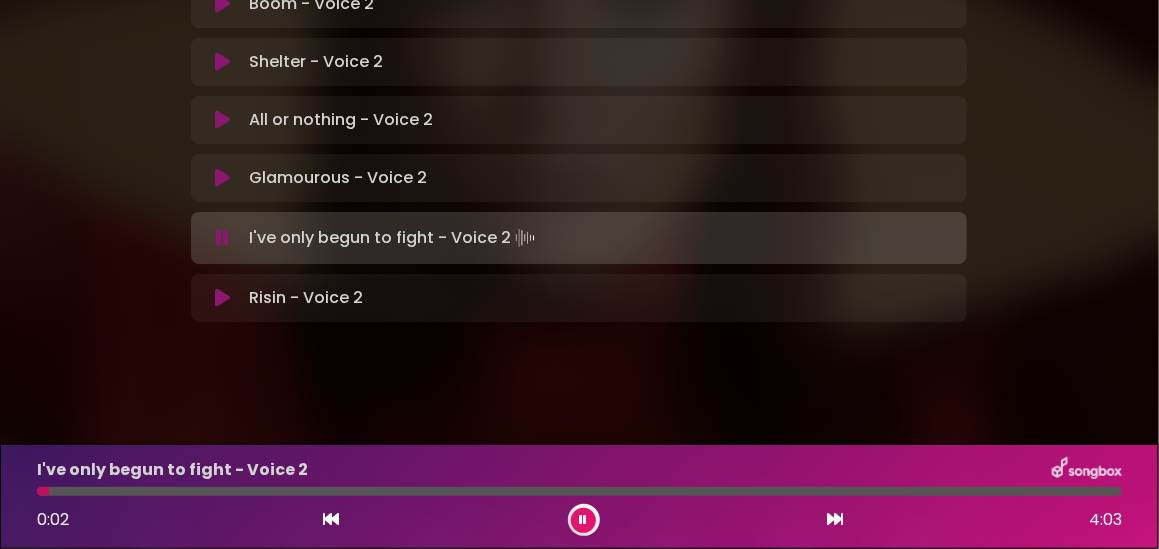 click at bounding box center [222, 178] 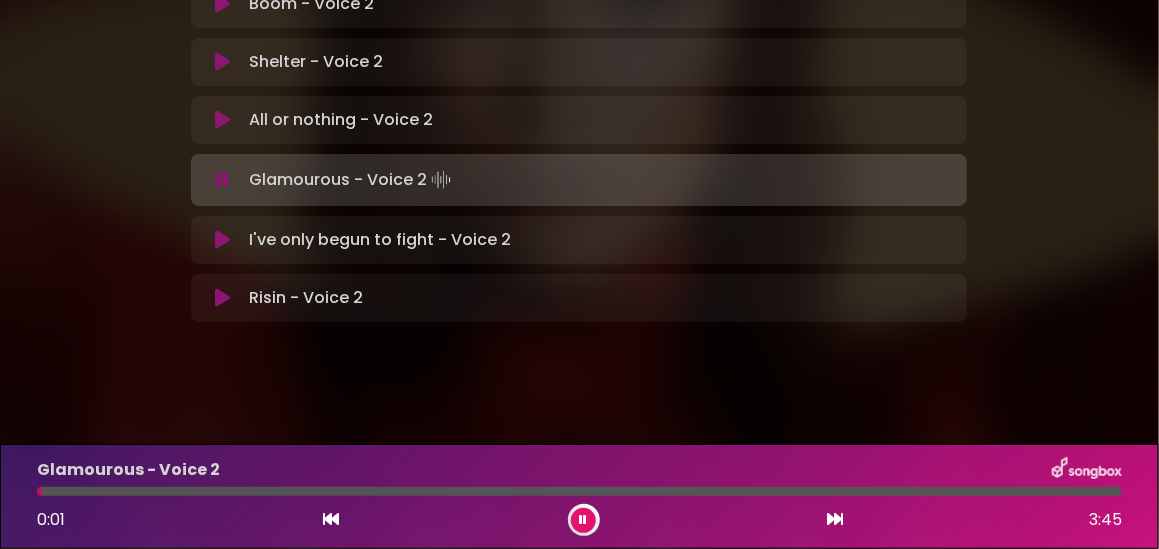 click at bounding box center (222, 298) 